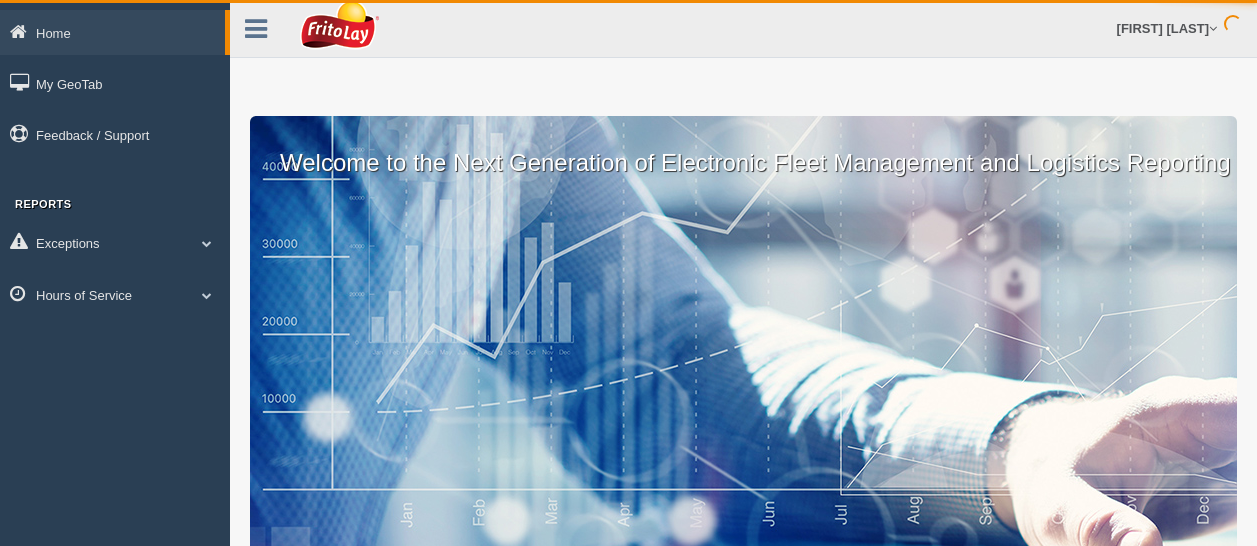 scroll, scrollTop: 0, scrollLeft: 0, axis: both 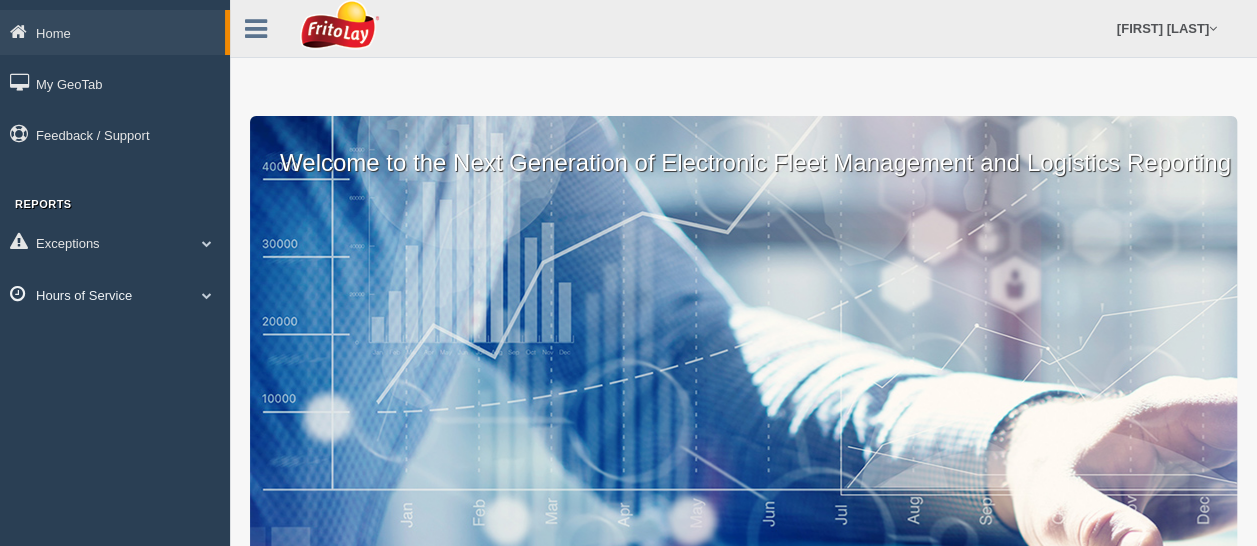 click at bounding box center (207, 243) 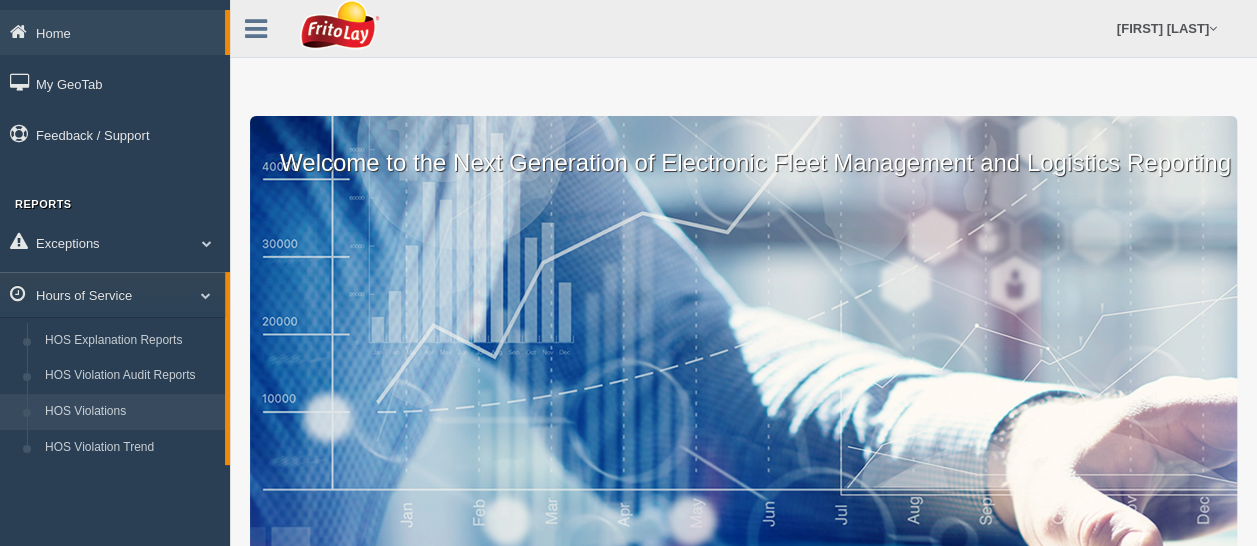 click on "HOS Violations" at bounding box center (130, 412) 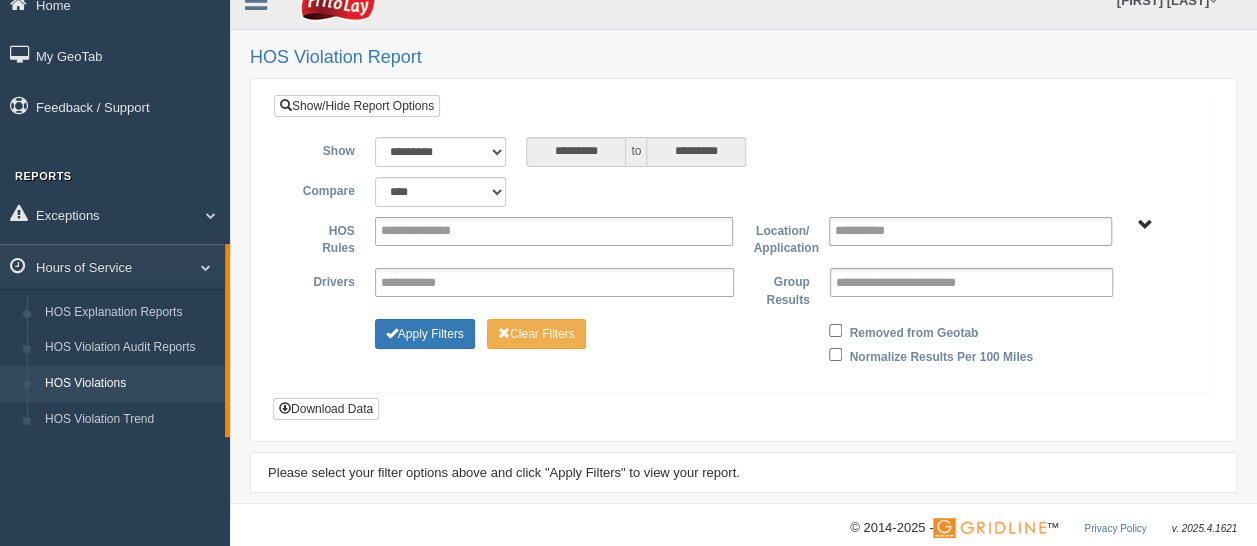 scroll, scrollTop: 51, scrollLeft: 0, axis: vertical 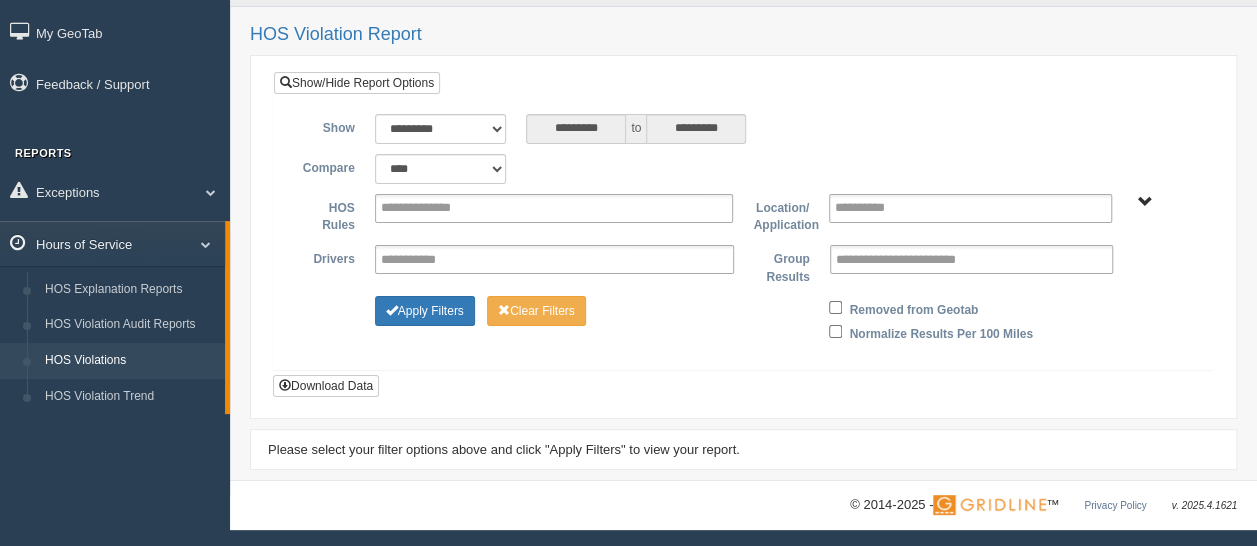 click at bounding box center (198, 244) 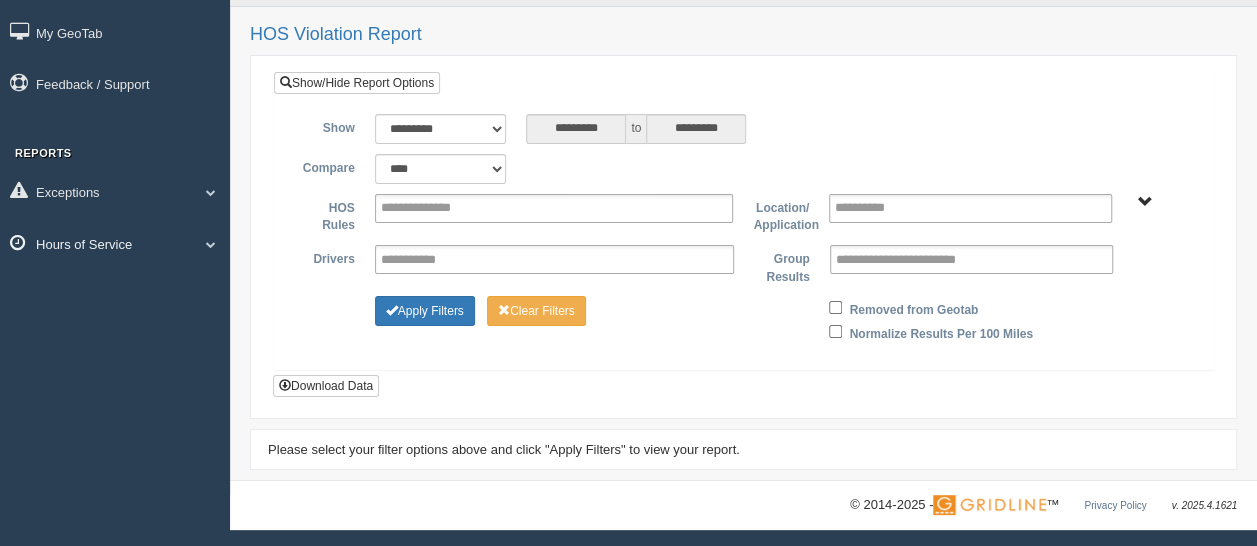 click at bounding box center (203, 192) 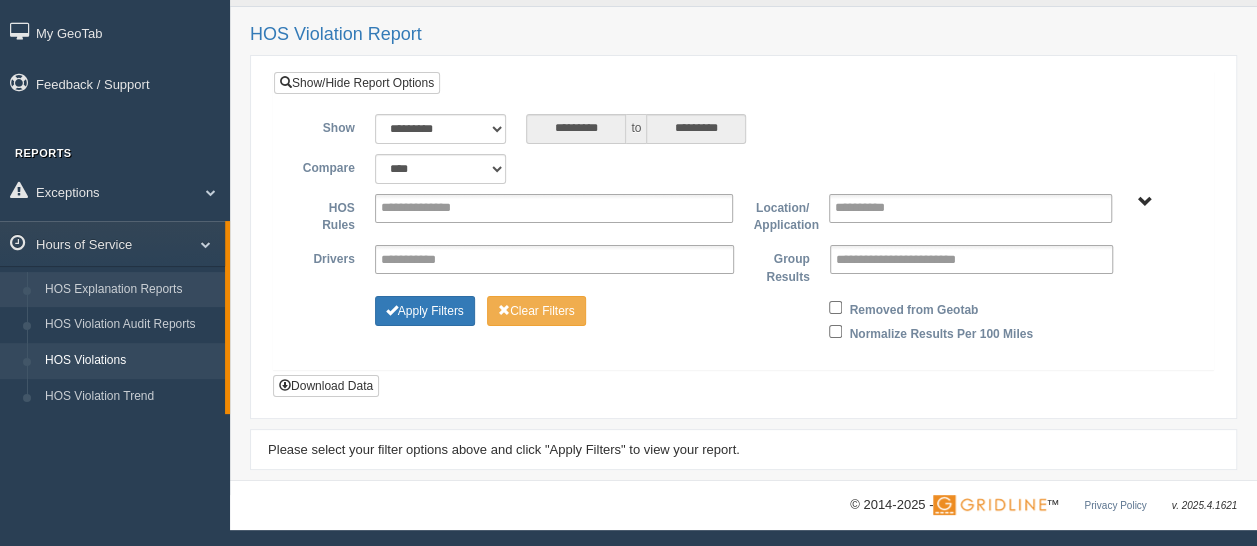 click on "HOS Explanation Reports" at bounding box center [130, 290] 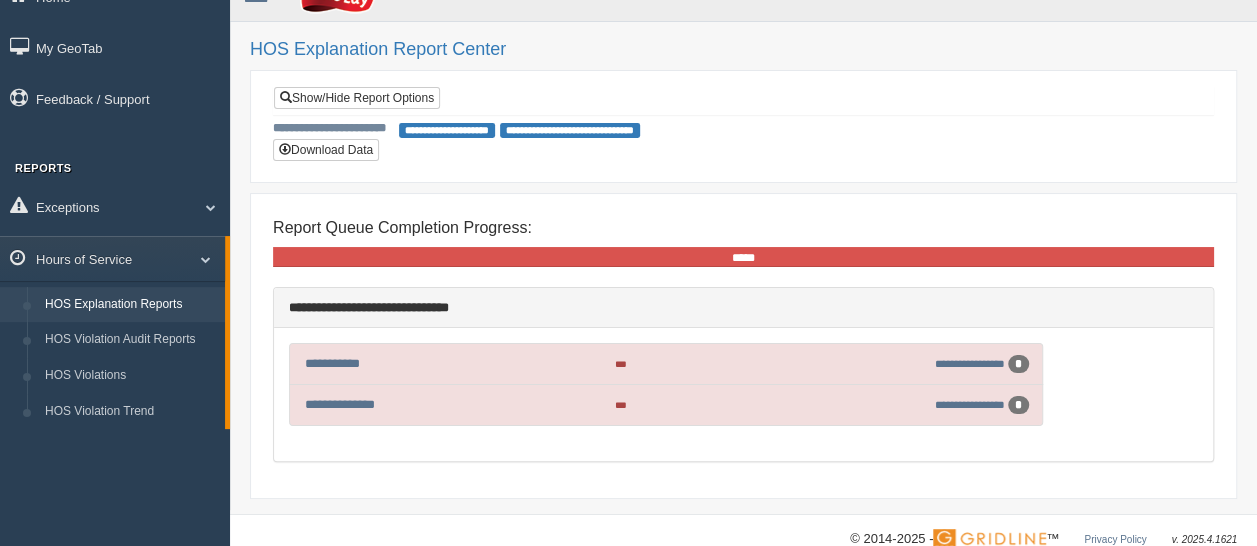 scroll, scrollTop: 68, scrollLeft: 0, axis: vertical 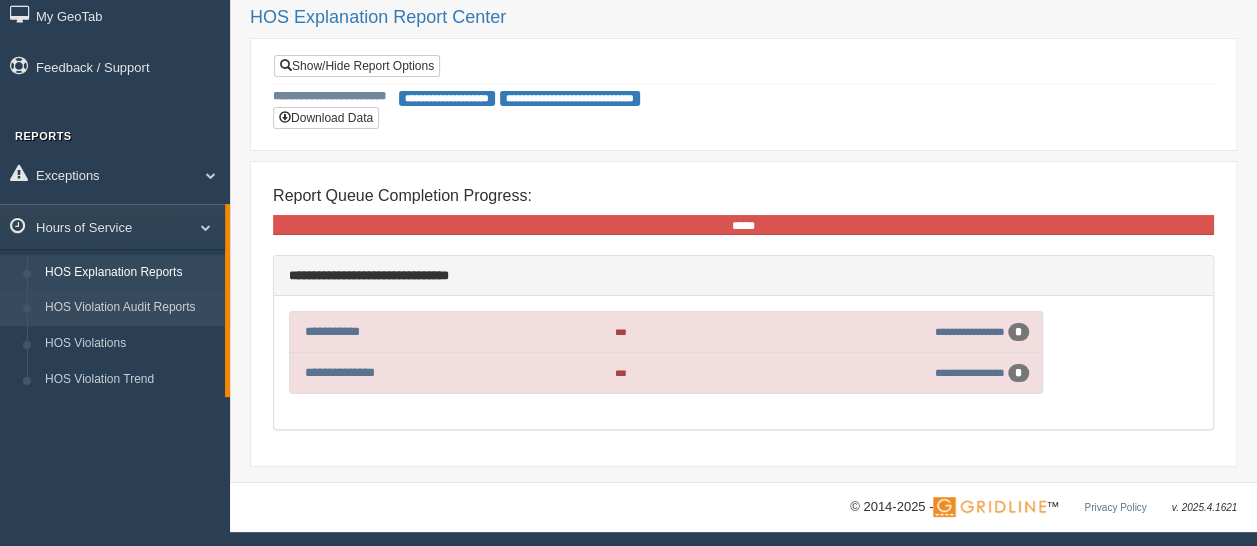 click on "HOS Violation Audit Reports" at bounding box center [130, 308] 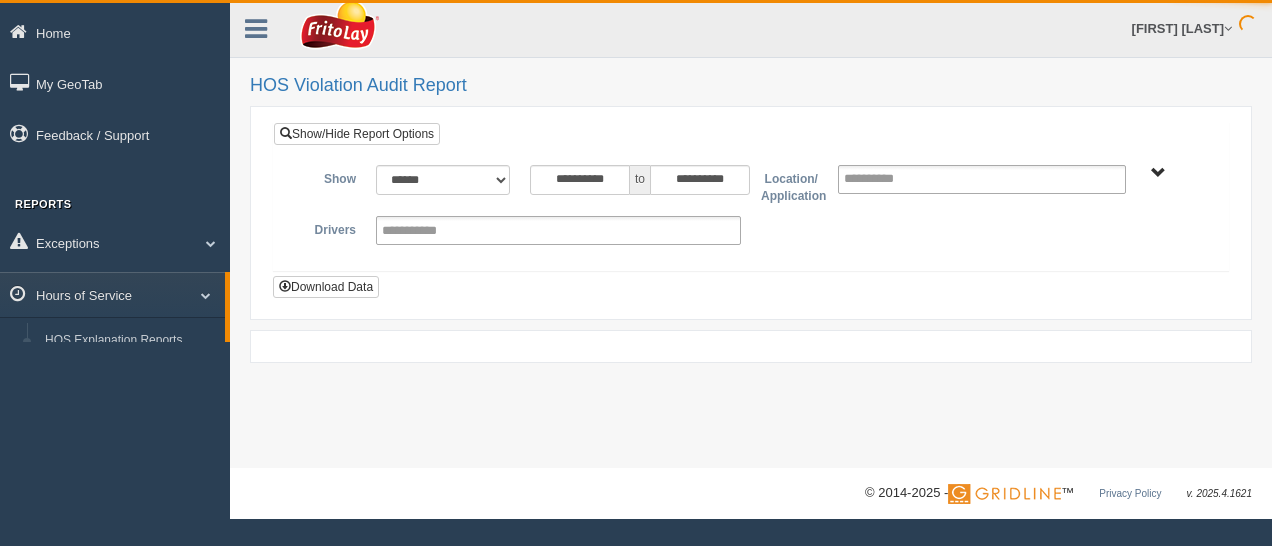 scroll, scrollTop: 0, scrollLeft: 0, axis: both 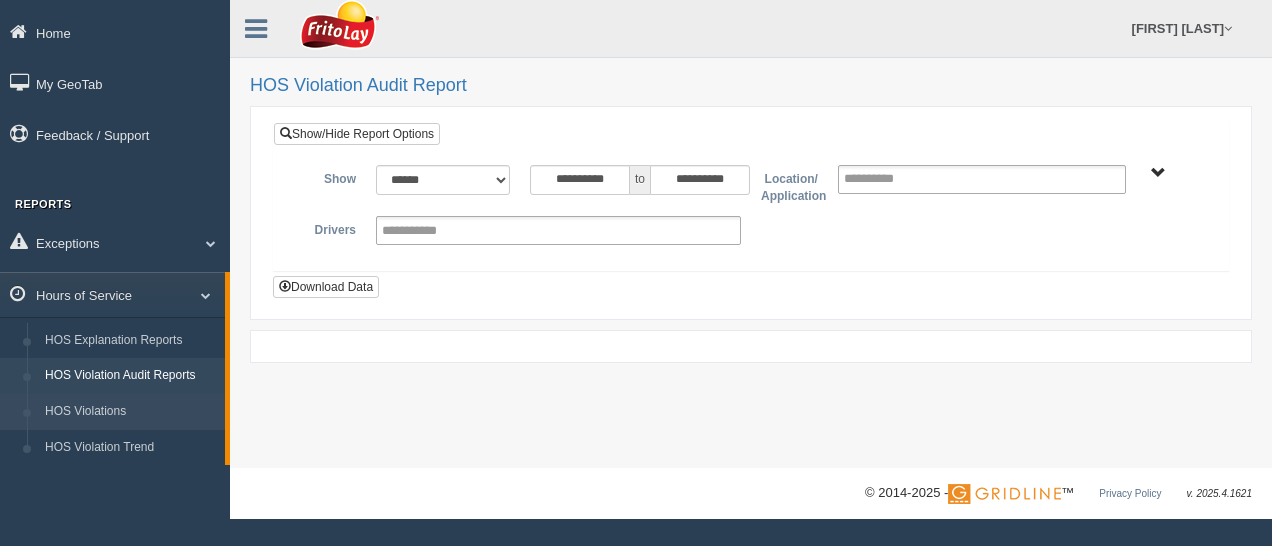 click on "HOS Violations" at bounding box center (130, 412) 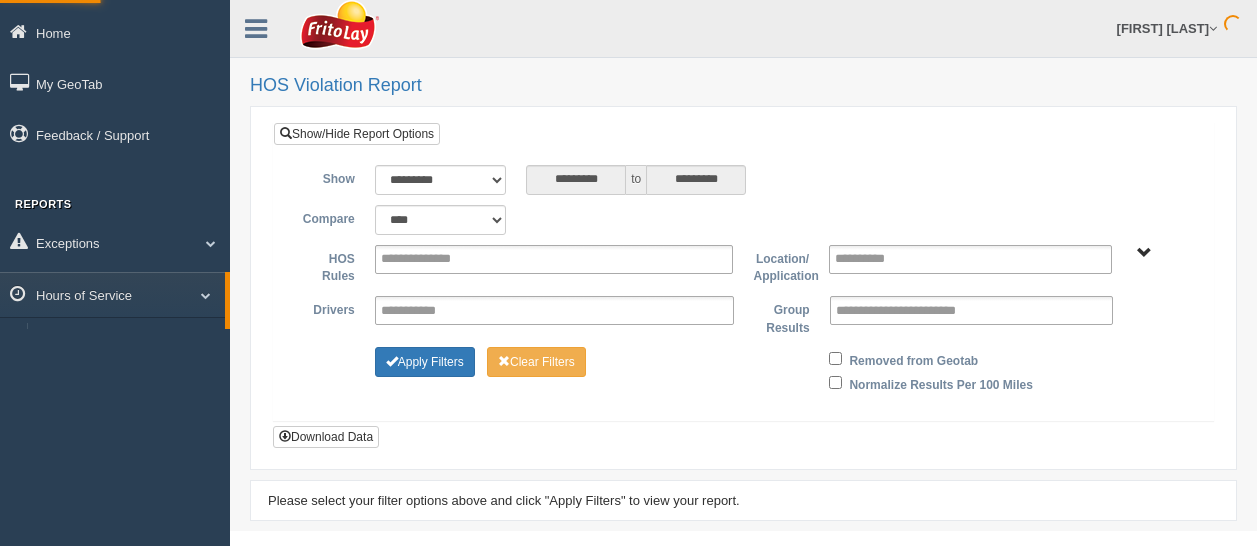 scroll, scrollTop: 0, scrollLeft: 0, axis: both 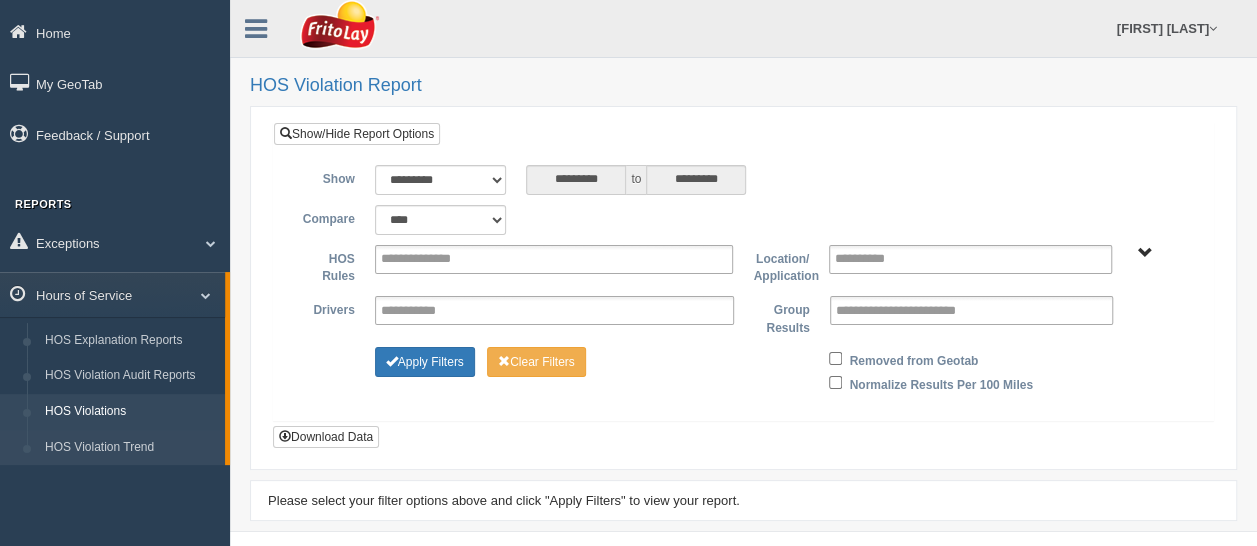 click on "HOS Violation Trend" at bounding box center [130, 448] 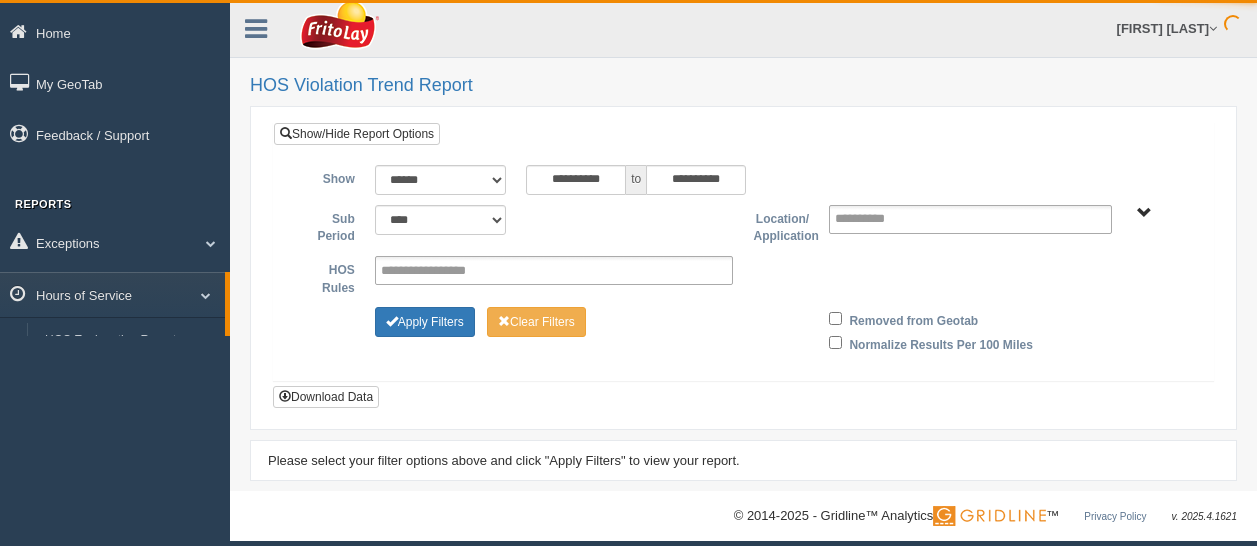 scroll, scrollTop: 0, scrollLeft: 0, axis: both 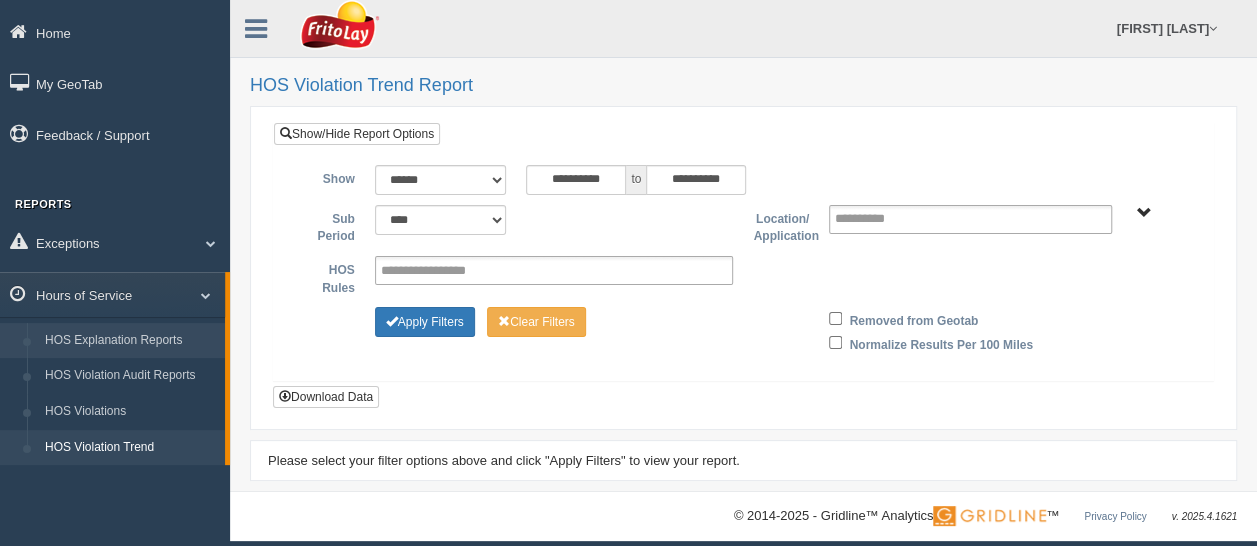 click on "HOS Explanation Reports" at bounding box center [130, 341] 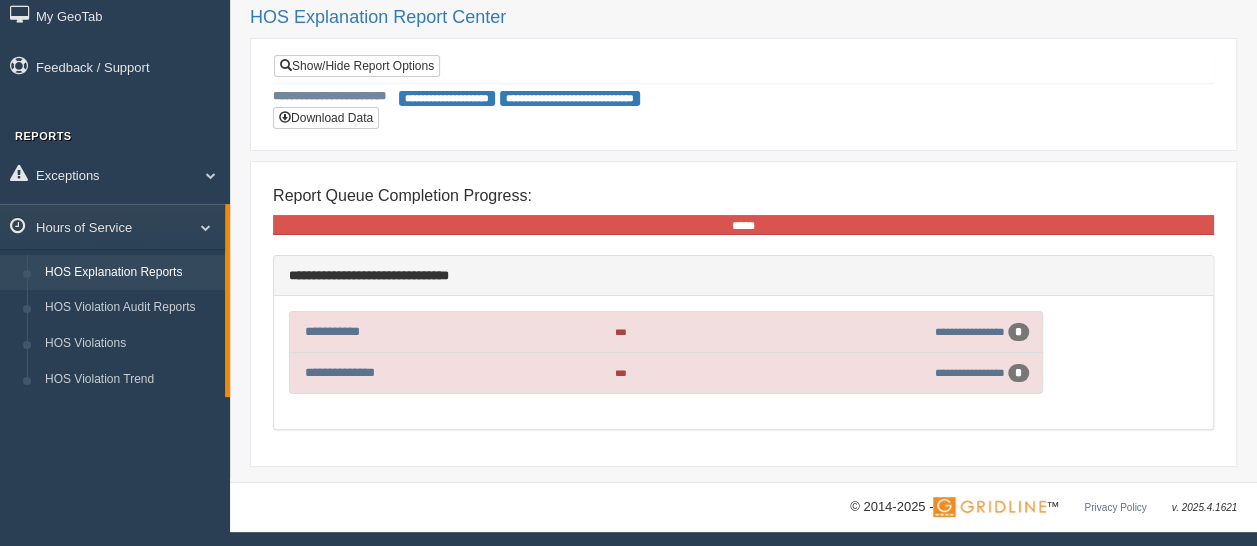 scroll, scrollTop: 0, scrollLeft: 0, axis: both 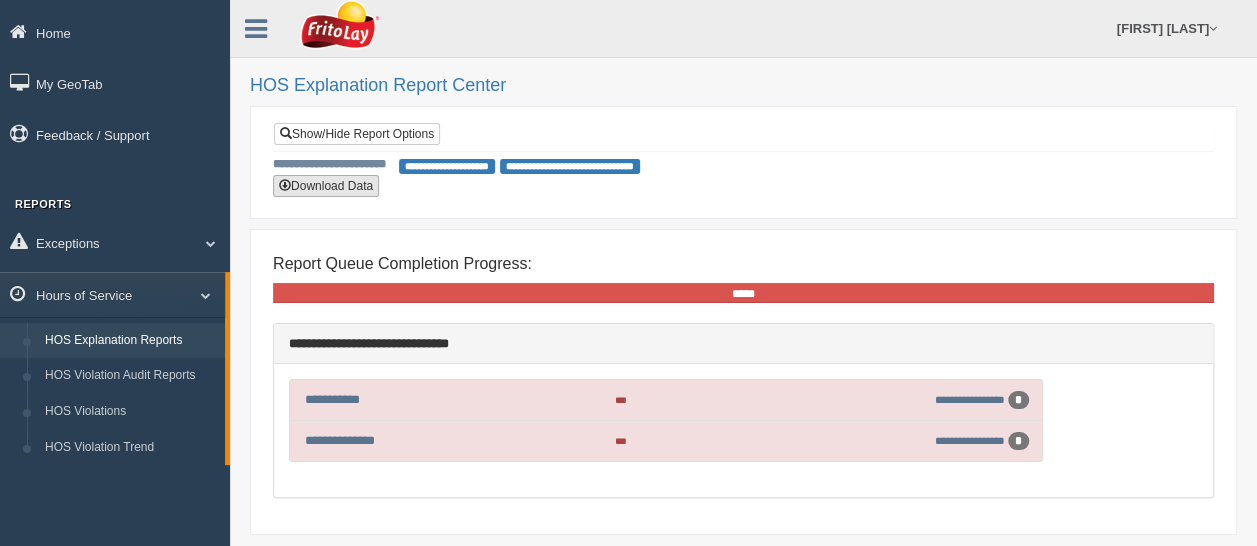 click on "[FIRST] [LAST]" at bounding box center [326, 186] 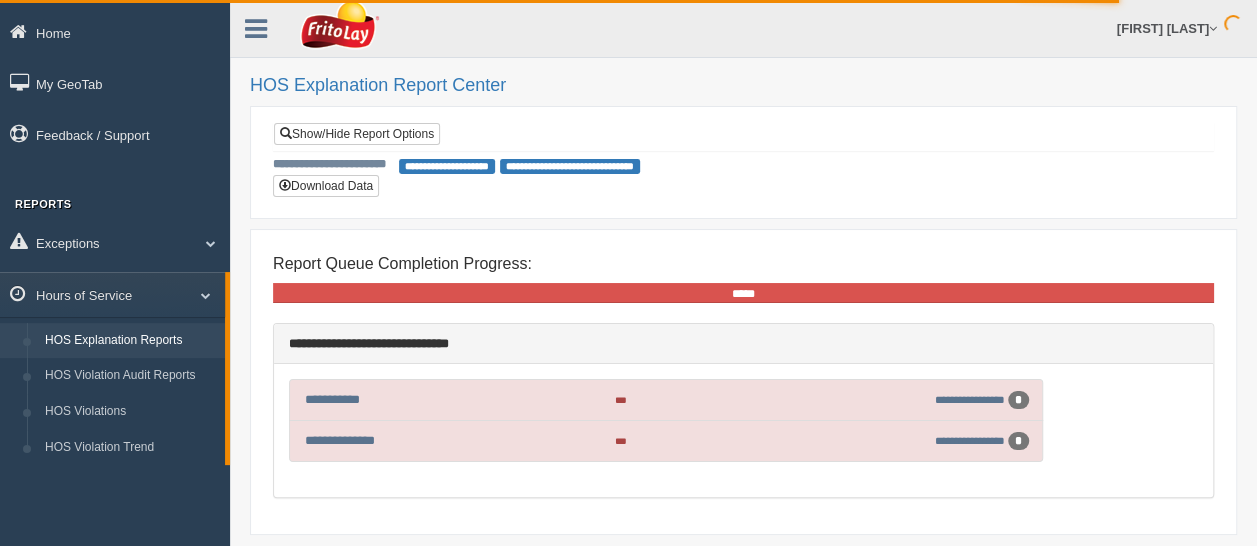 click on "HOS Explanation Report Center" at bounding box center (743, 86) 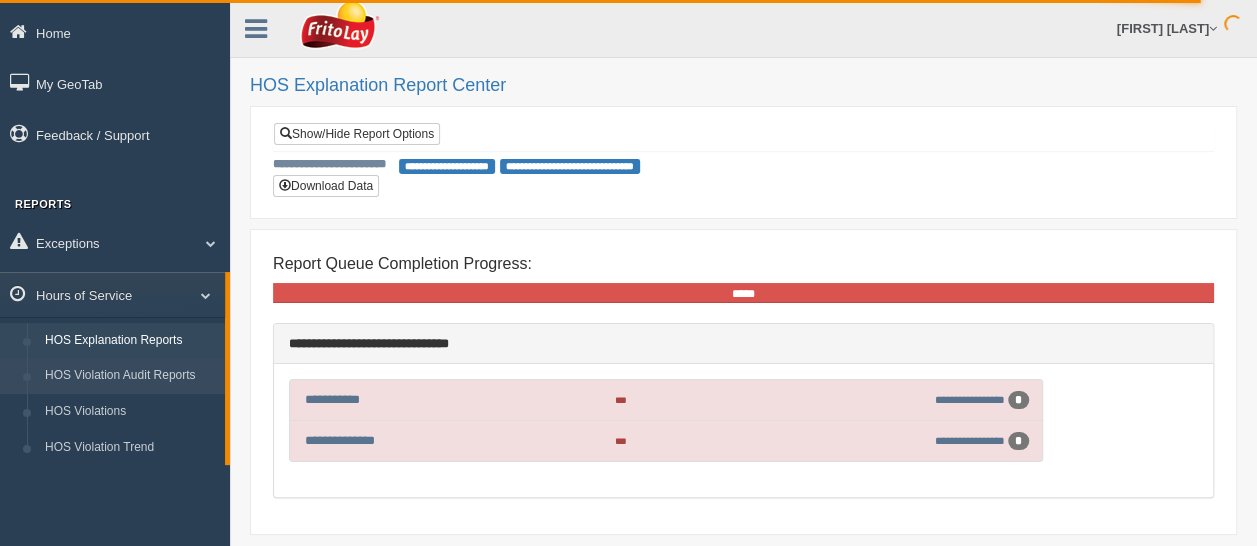 click on "HOS Violation Audit Reports" at bounding box center [130, 376] 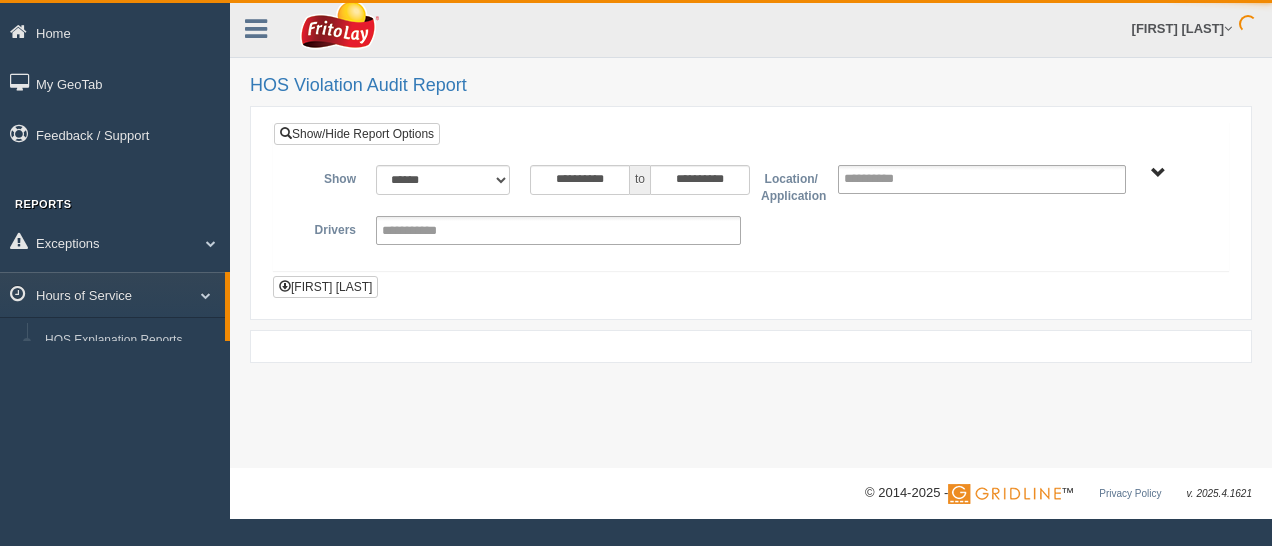 scroll, scrollTop: 0, scrollLeft: 0, axis: both 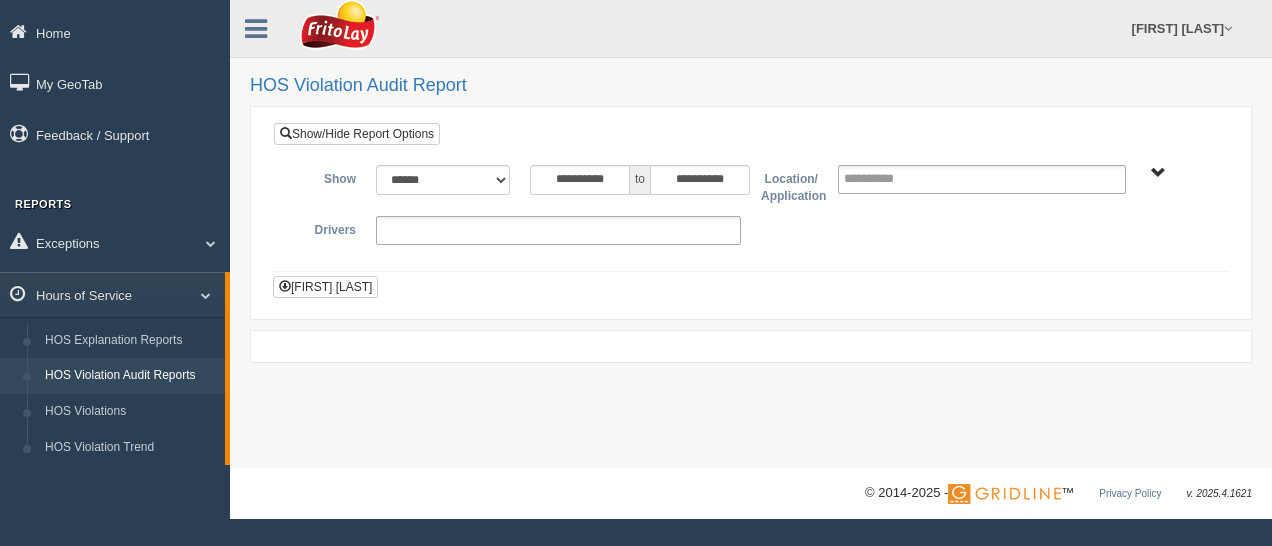 click at bounding box center (424, 230) 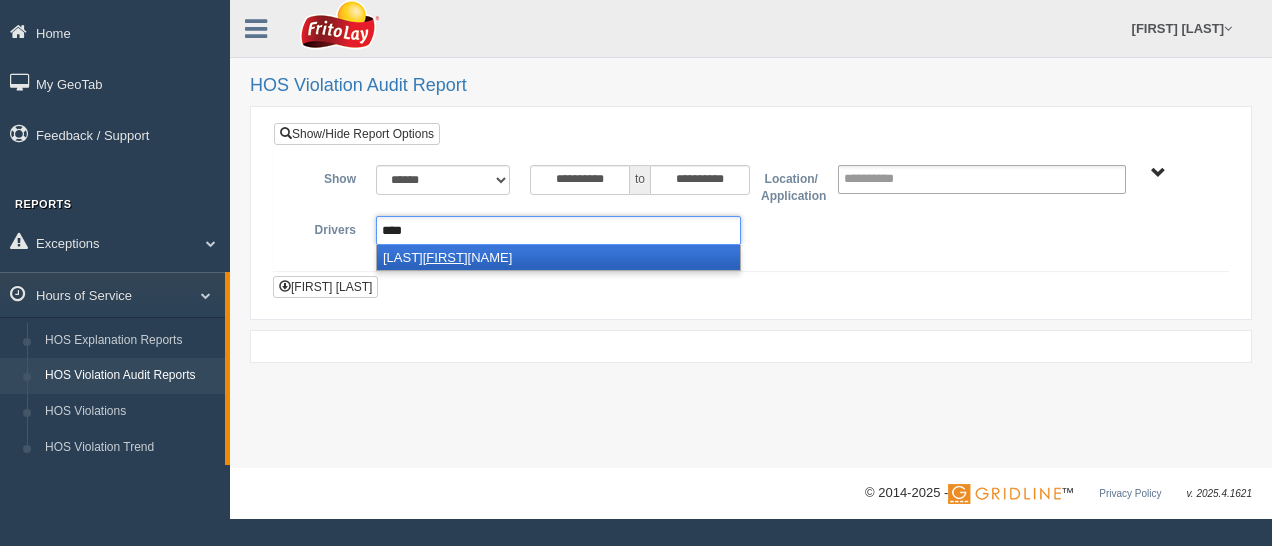 type on "****" 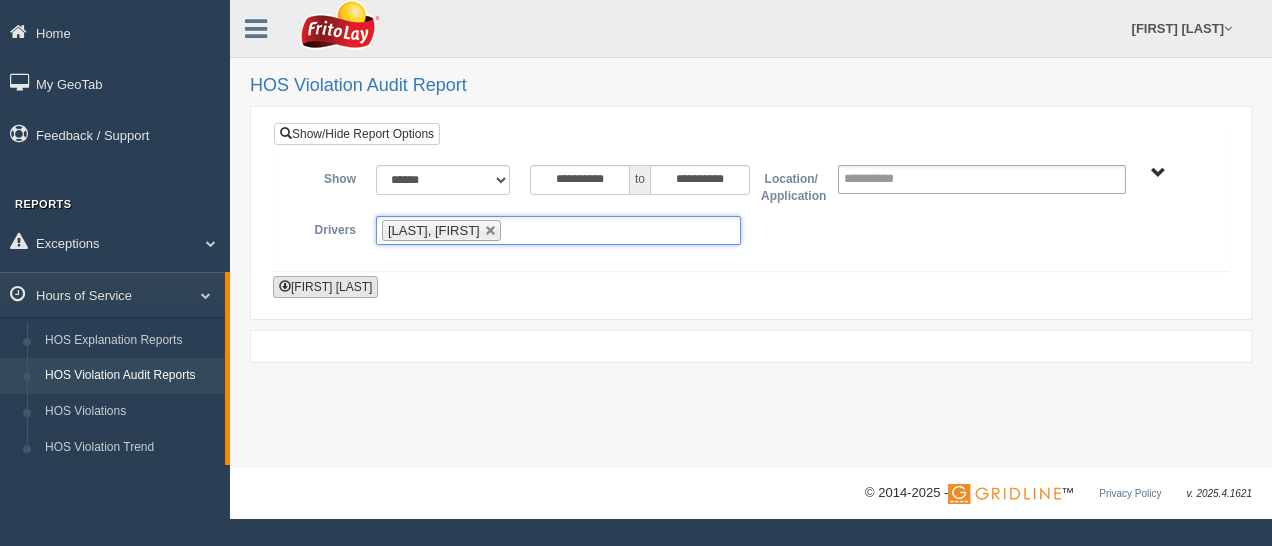 click on "[FIRST] [LAST]" at bounding box center (325, 287) 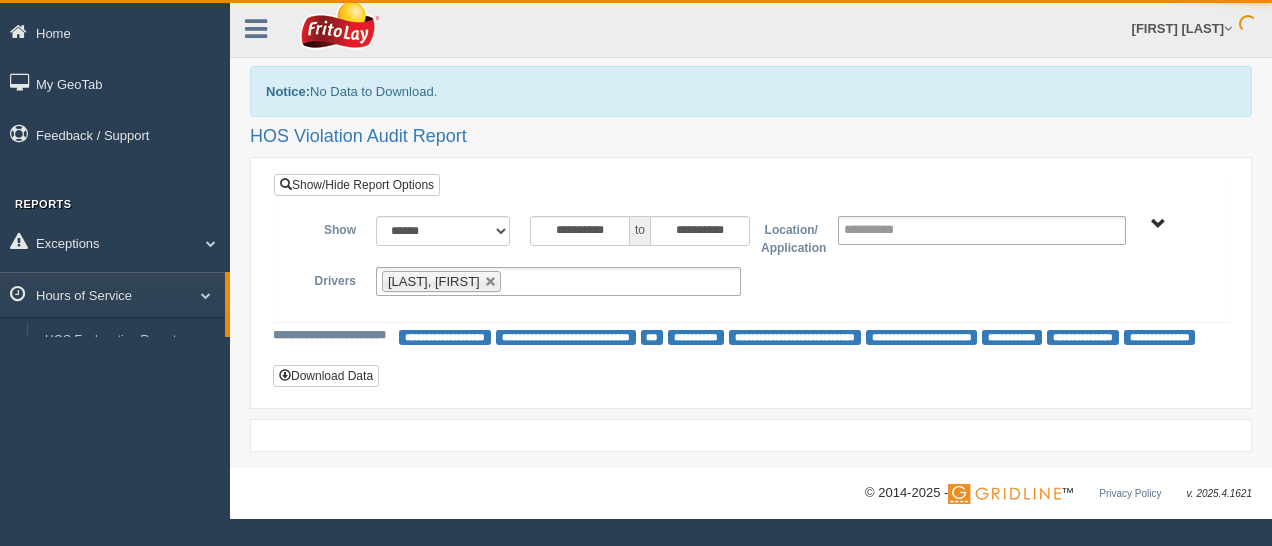 scroll, scrollTop: 0, scrollLeft: 0, axis: both 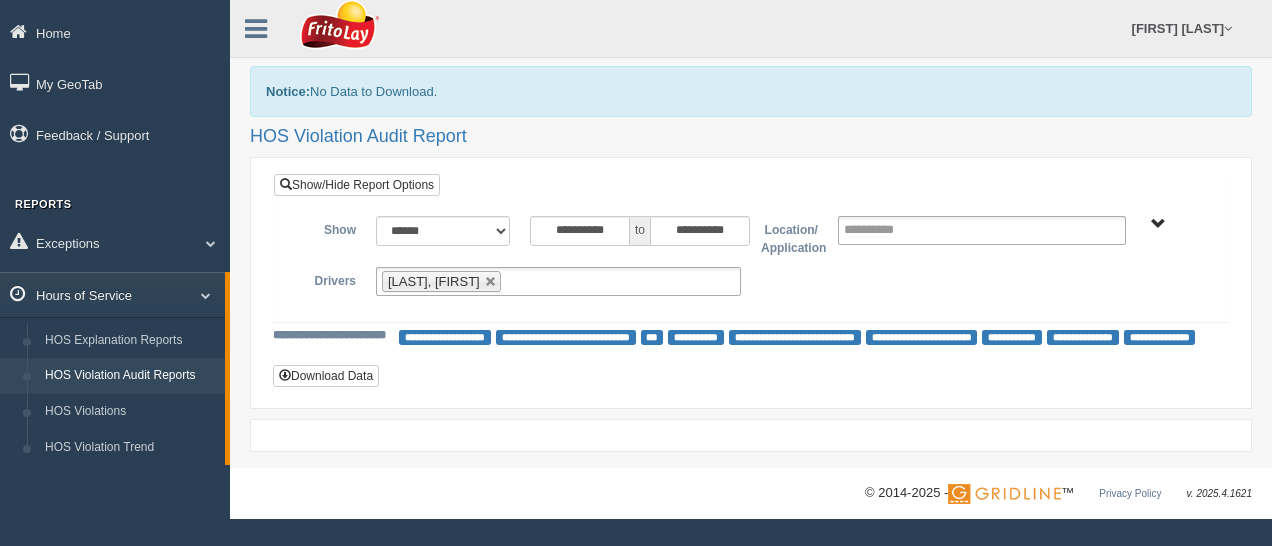 click at bounding box center (198, 295) 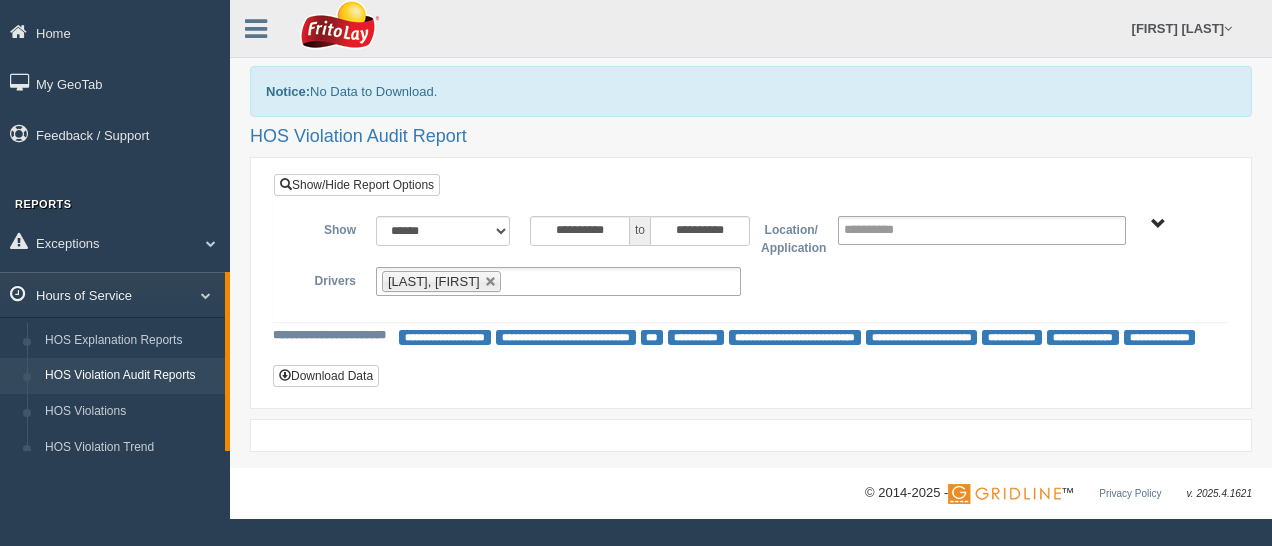 click at bounding box center (198, 295) 